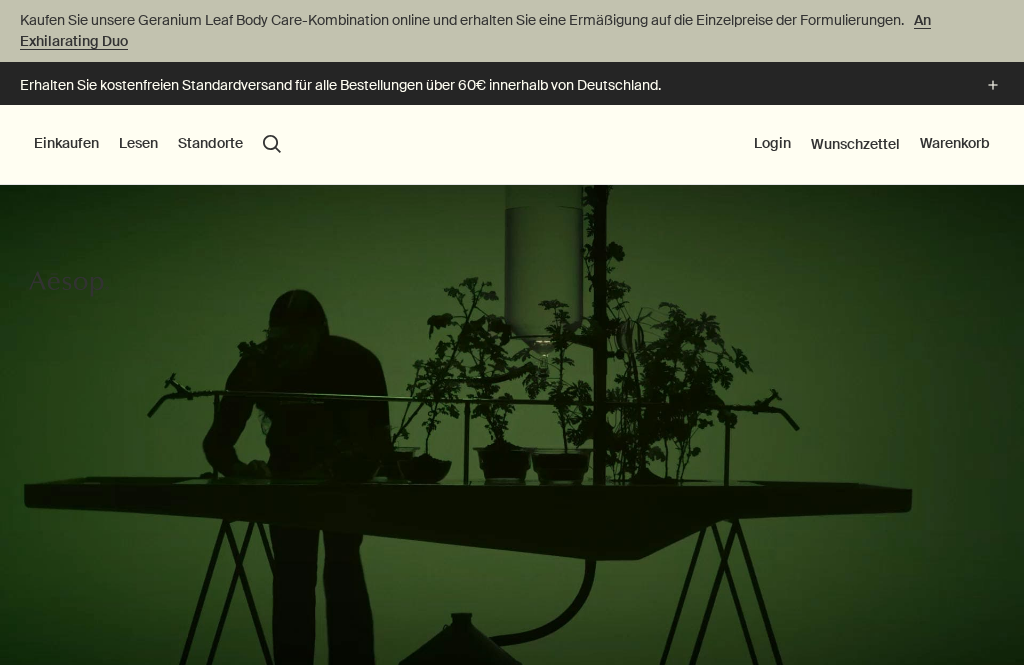 scroll, scrollTop: 0, scrollLeft: 0, axis: both 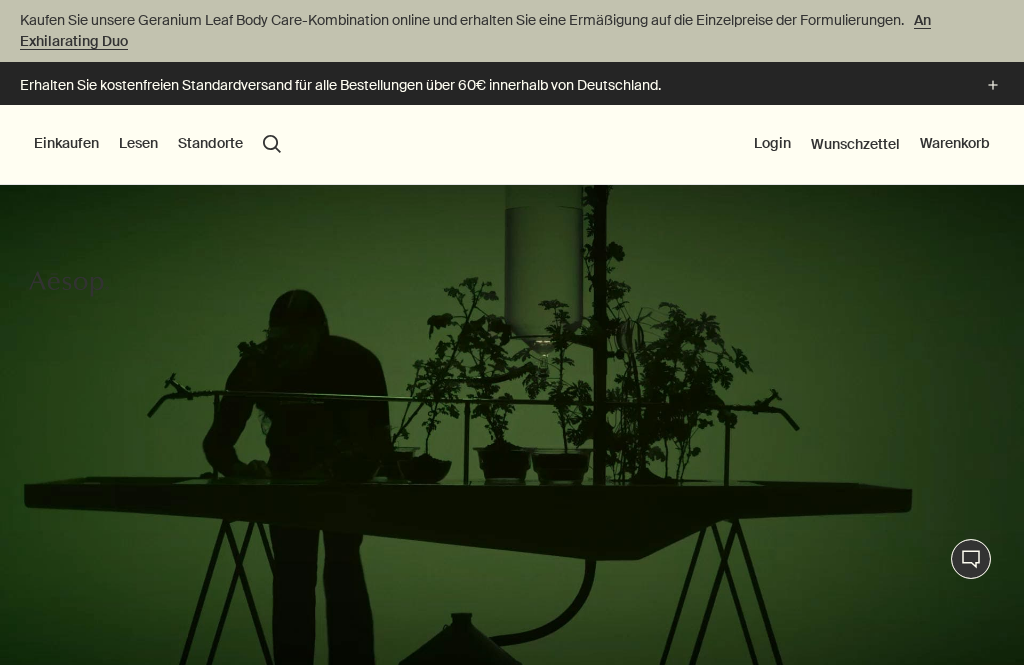 click on "Einkaufen" at bounding box center [66, 144] 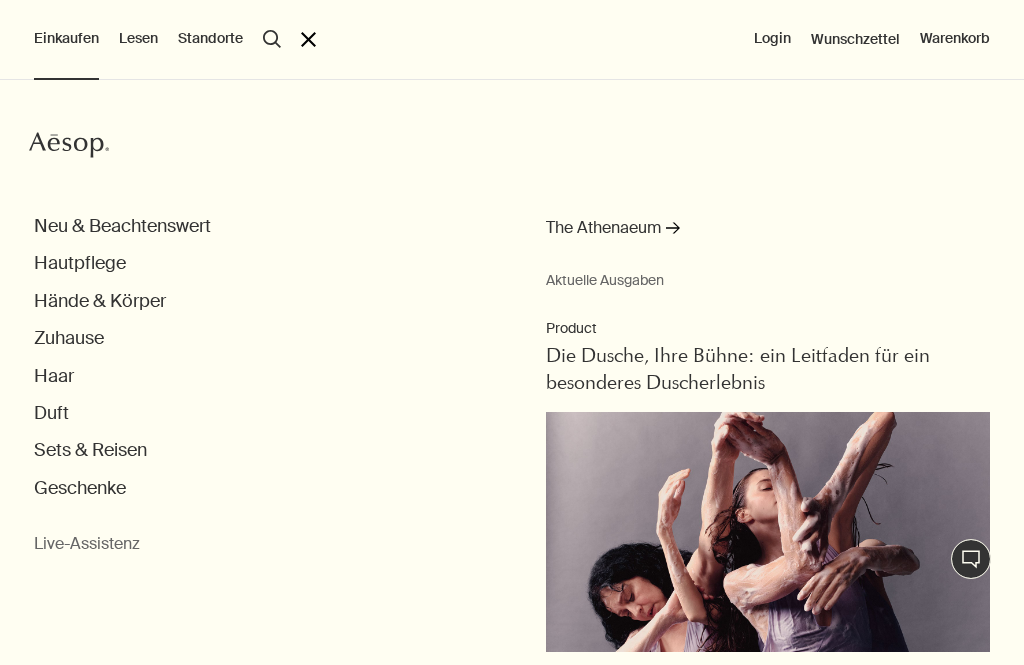click on "Haar" at bounding box center (54, 376) 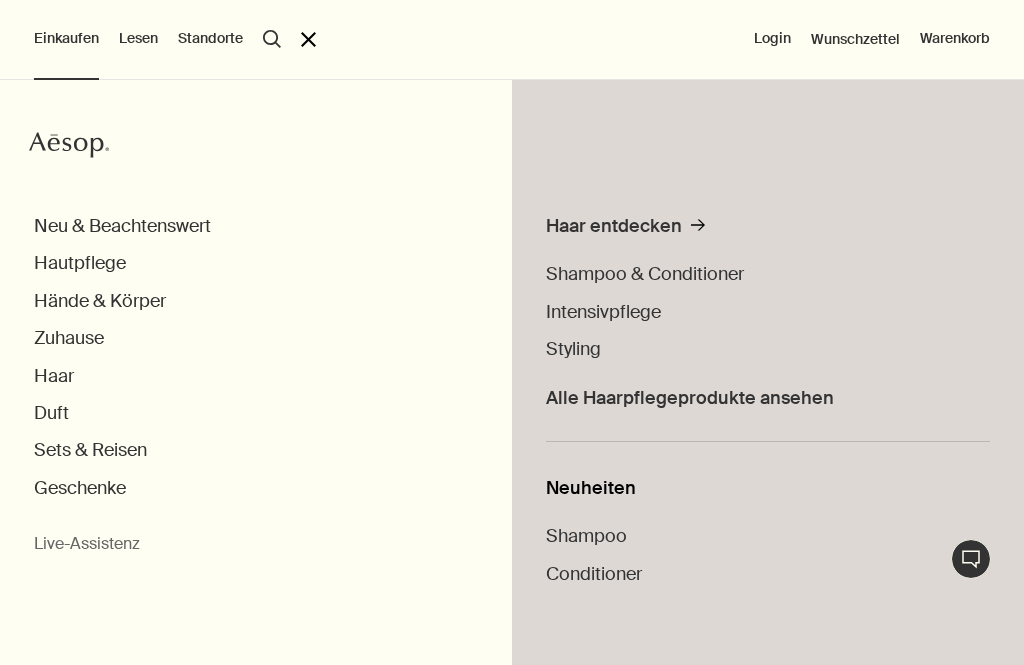 click on "Styling" at bounding box center [573, 349] 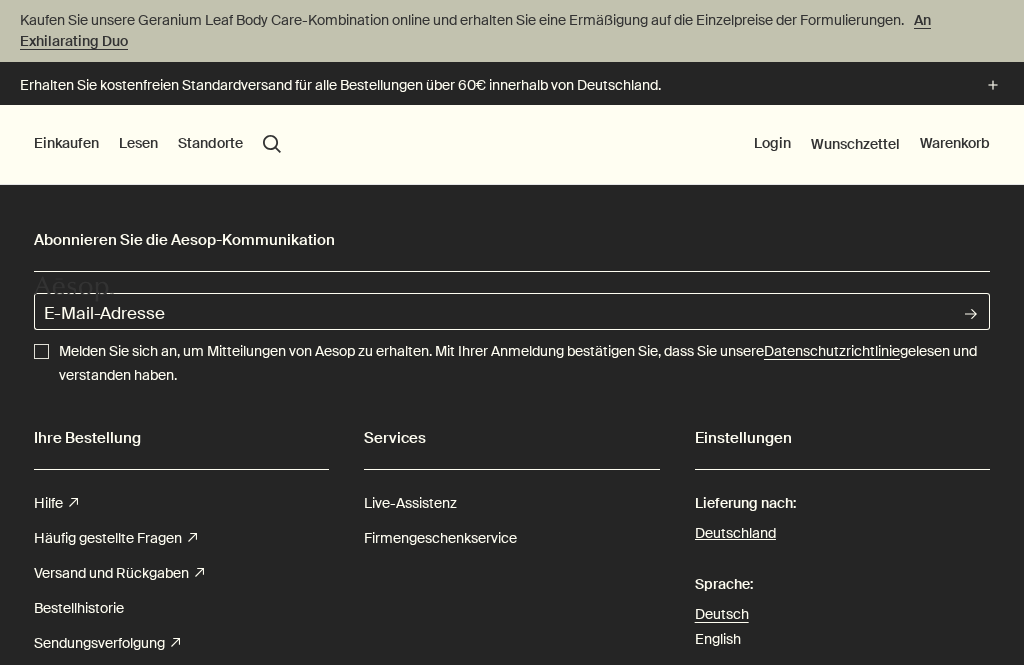 scroll, scrollTop: 0, scrollLeft: 0, axis: both 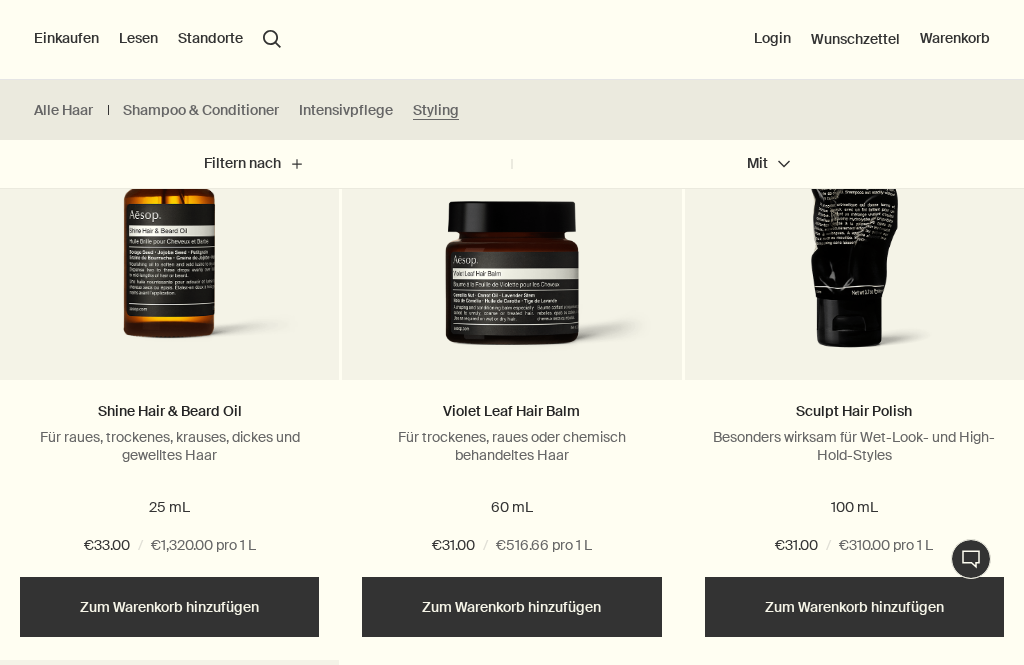 click at bounding box center (855, 205) 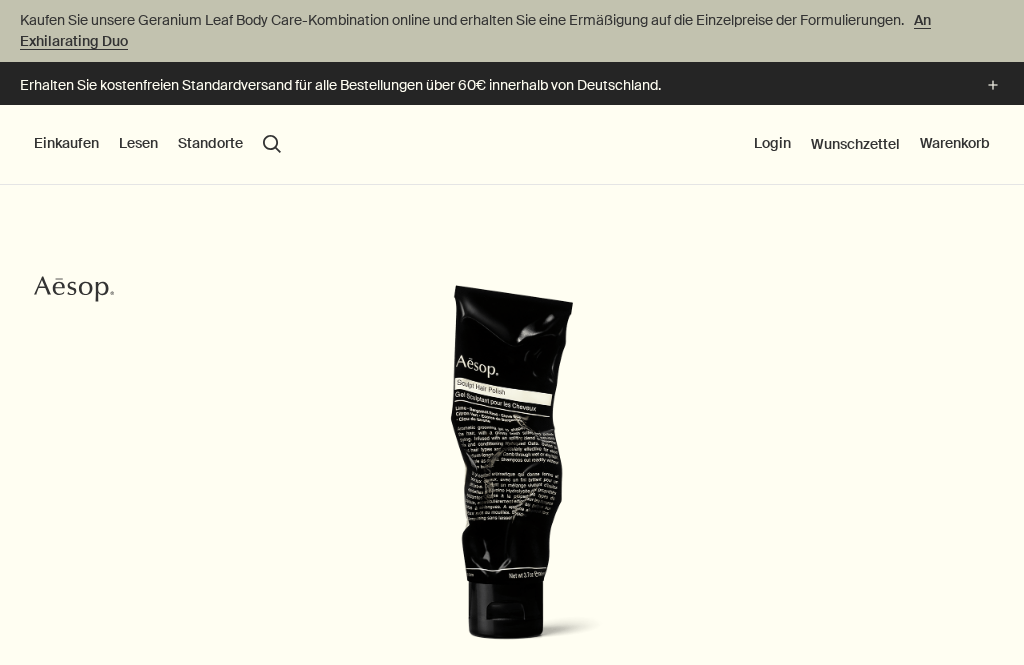 scroll, scrollTop: 0, scrollLeft: 0, axis: both 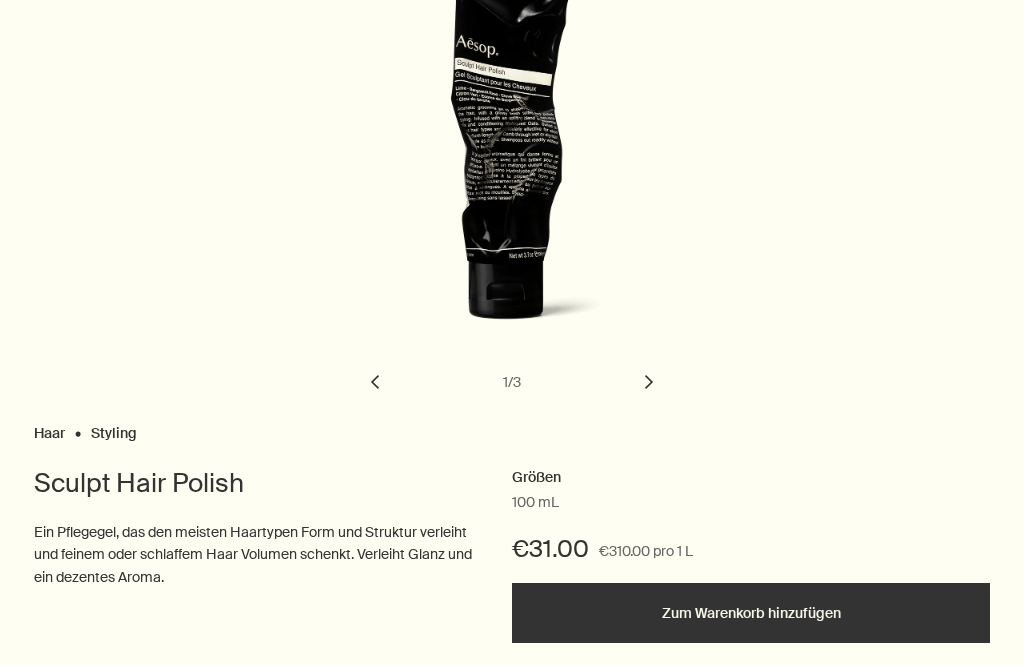 click on "chevron" at bounding box center (649, 382) 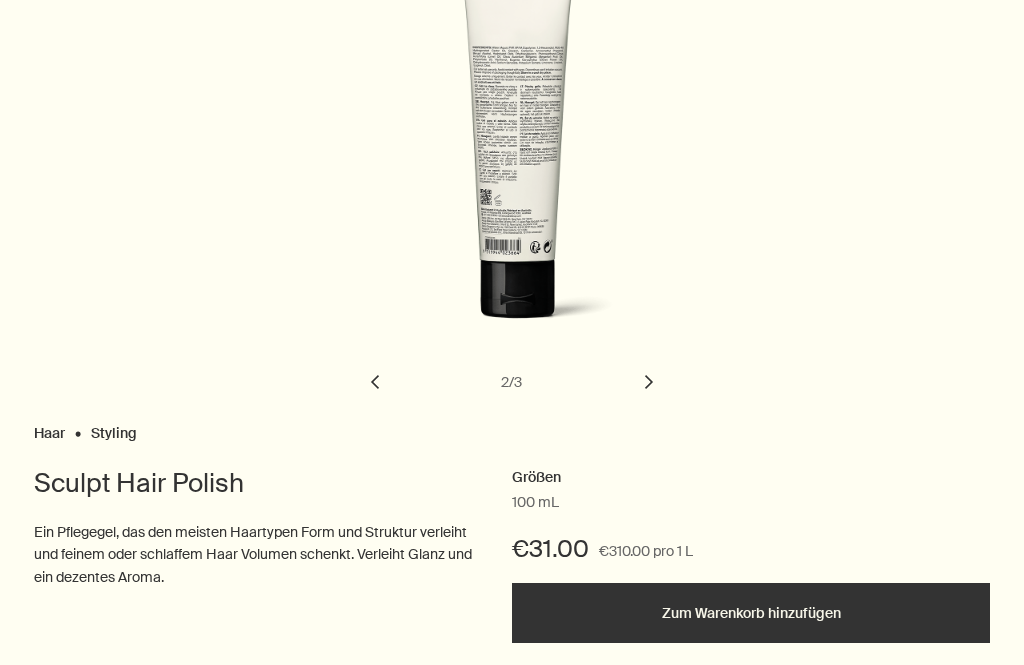 click on "chevron" at bounding box center (649, 382) 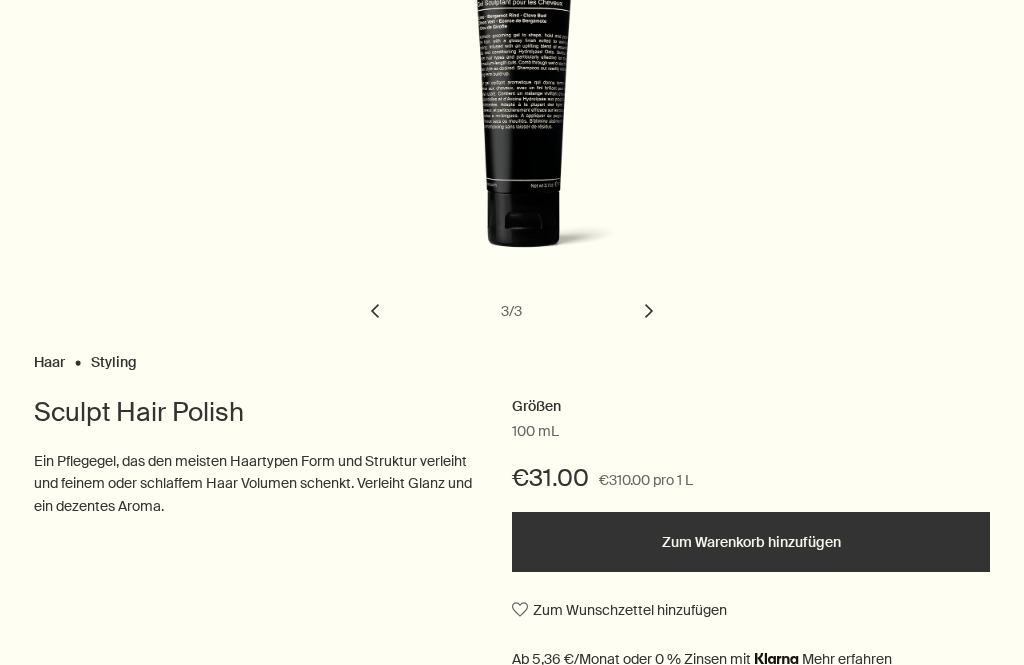 scroll, scrollTop: 391, scrollLeft: 0, axis: vertical 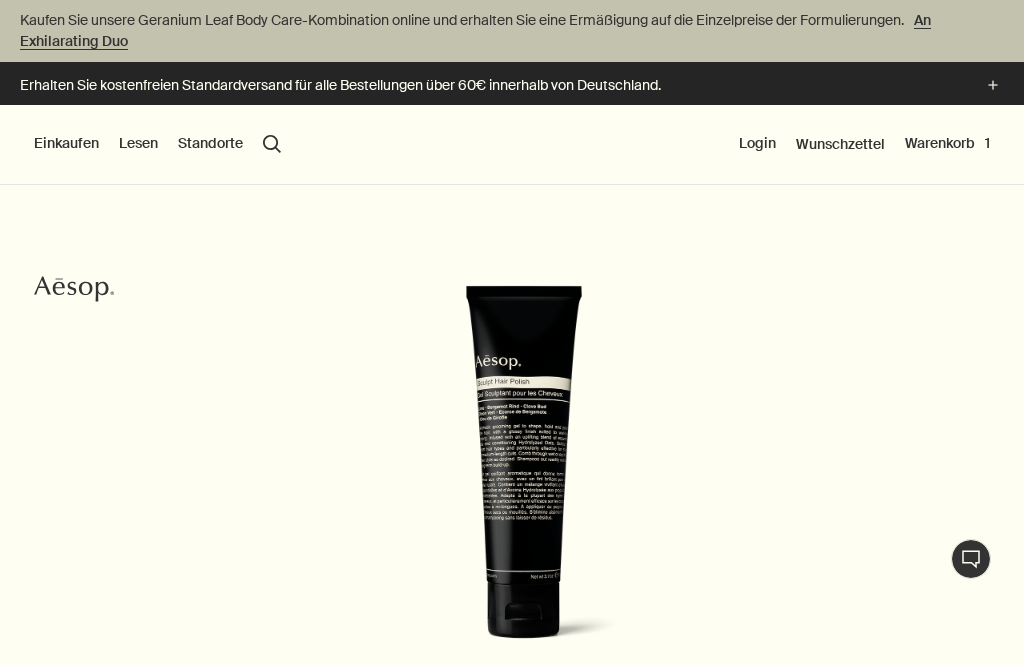 click on "search Suchen" at bounding box center [272, 144] 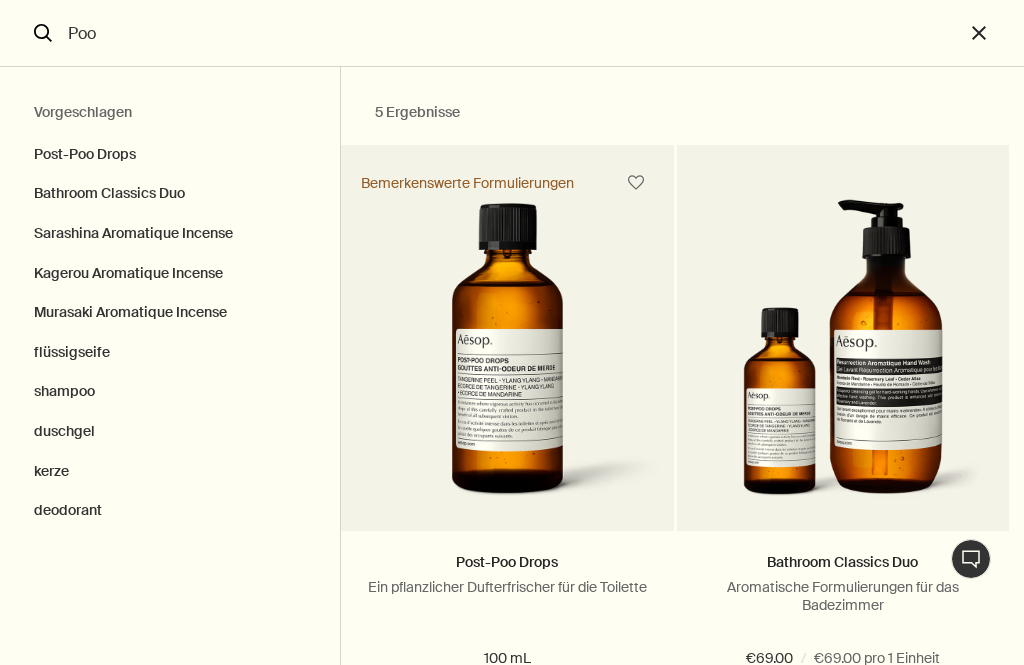 click on "Post-Poo Drops" at bounding box center (170, 150) 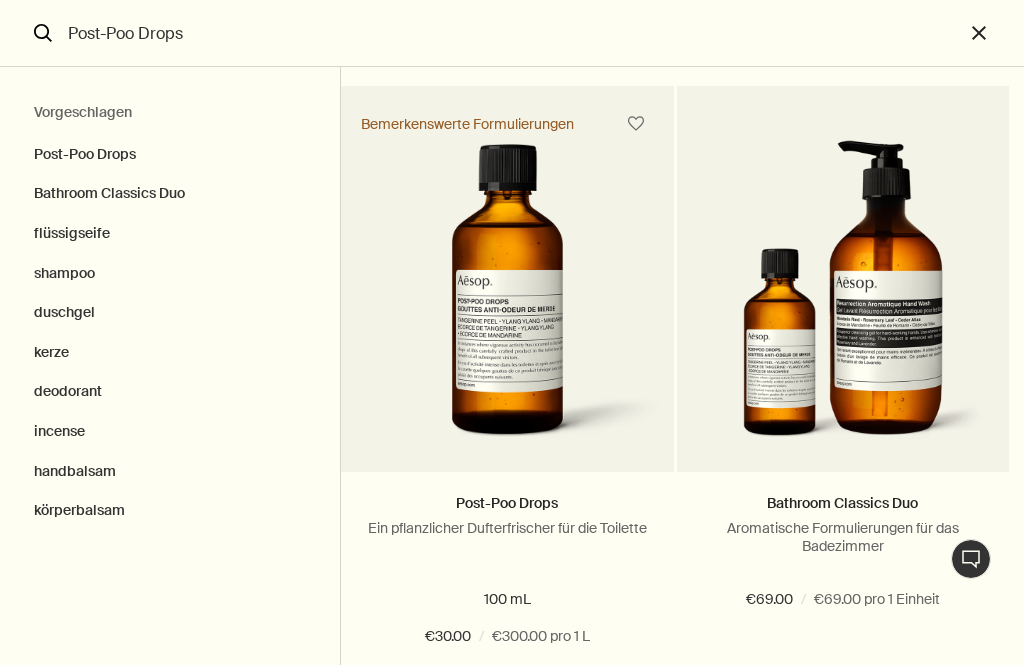 scroll, scrollTop: 94, scrollLeft: 0, axis: vertical 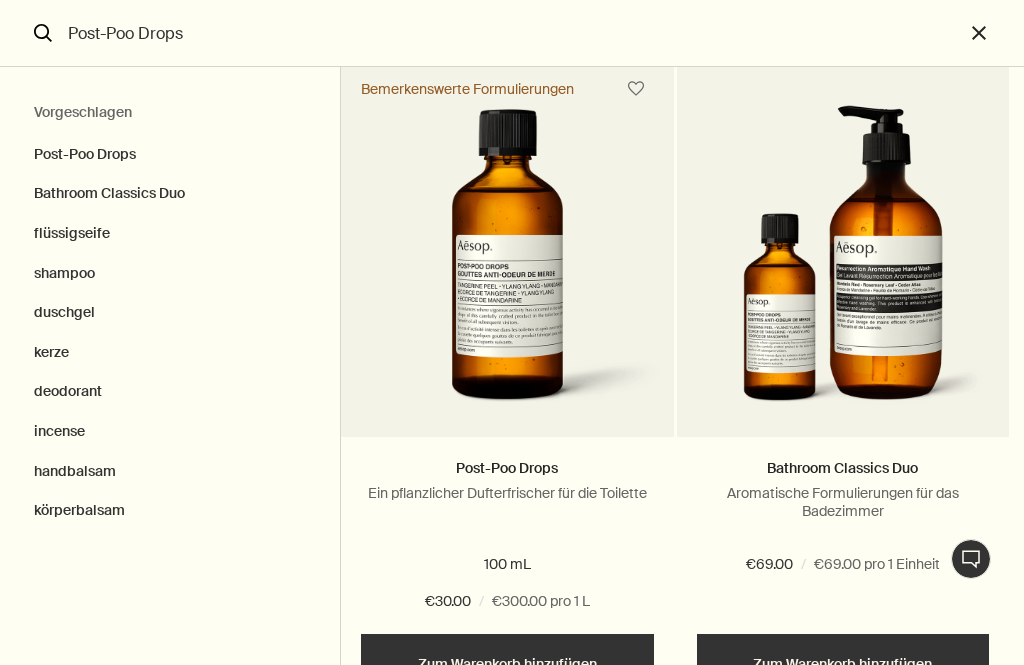 click at bounding box center (507, 268) 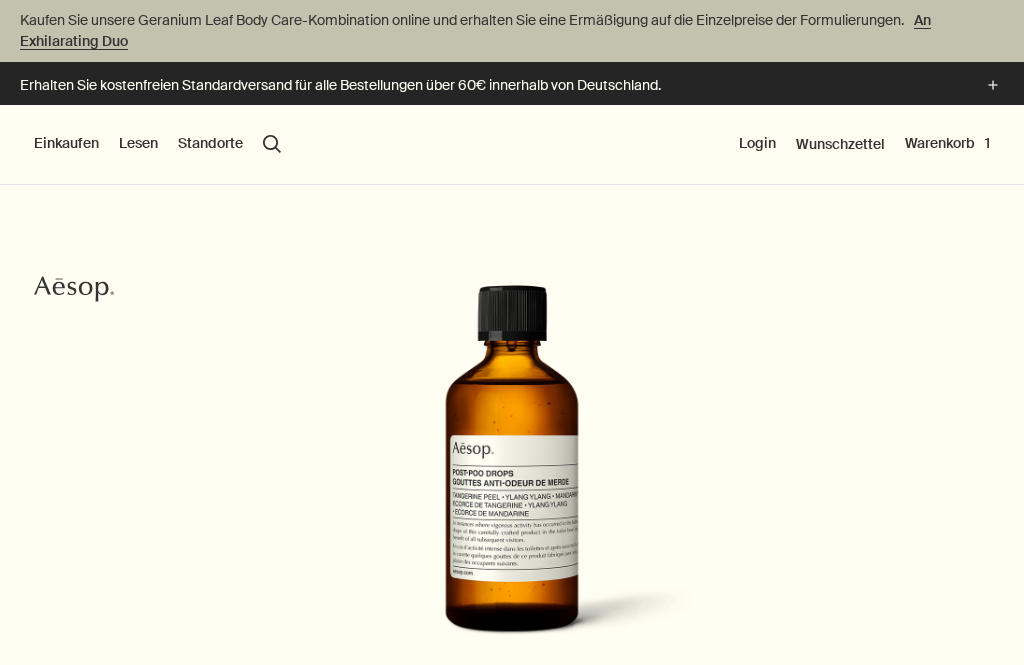scroll, scrollTop: 0, scrollLeft: 0, axis: both 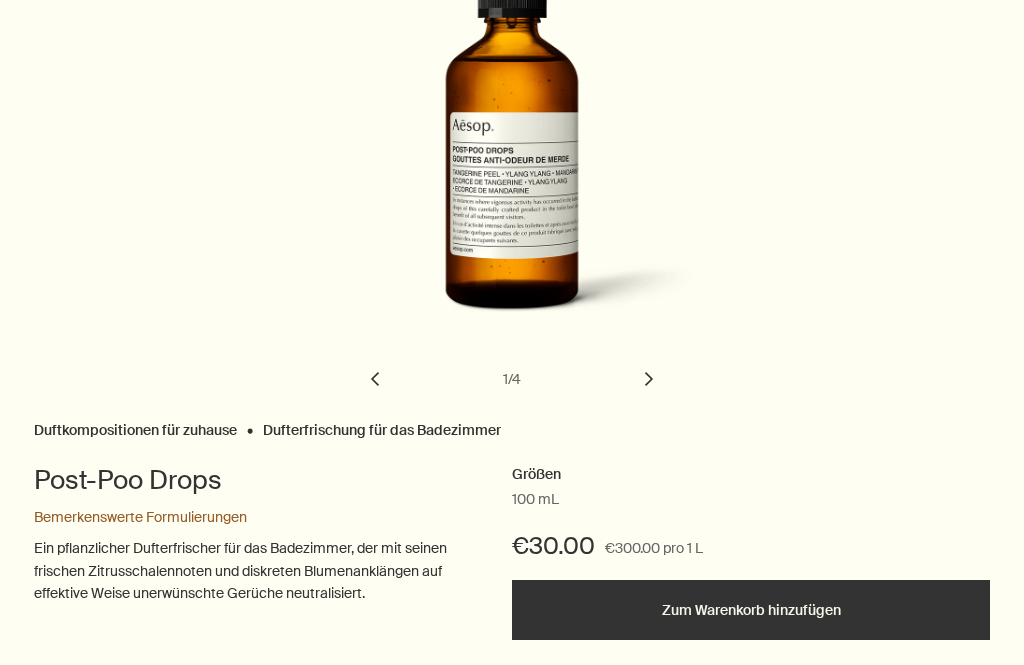 click on "chevron" at bounding box center (649, 380) 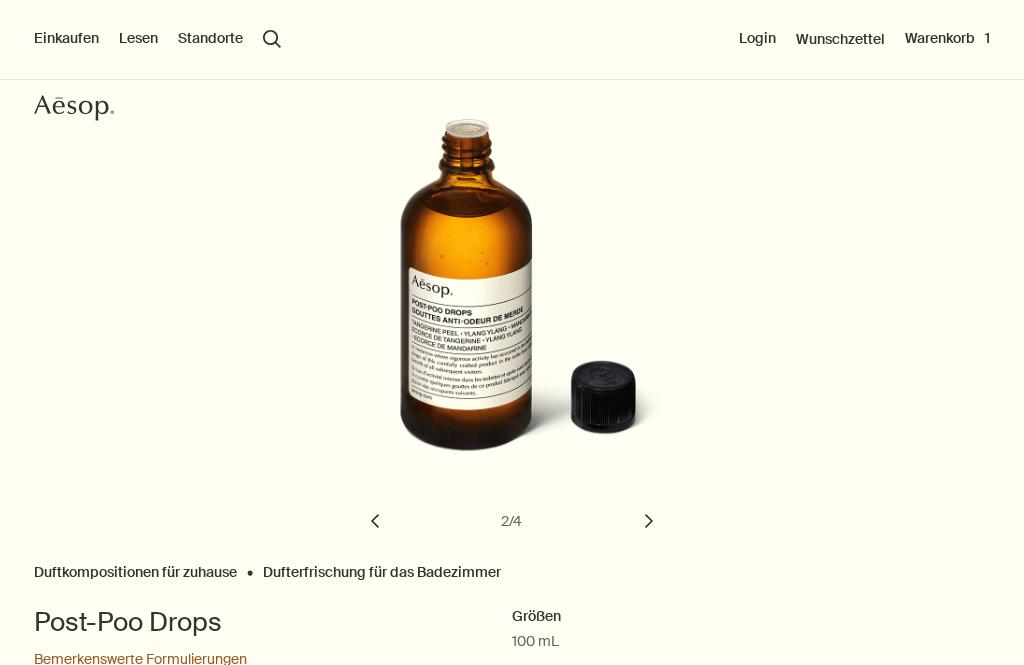 scroll, scrollTop: 180, scrollLeft: 0, axis: vertical 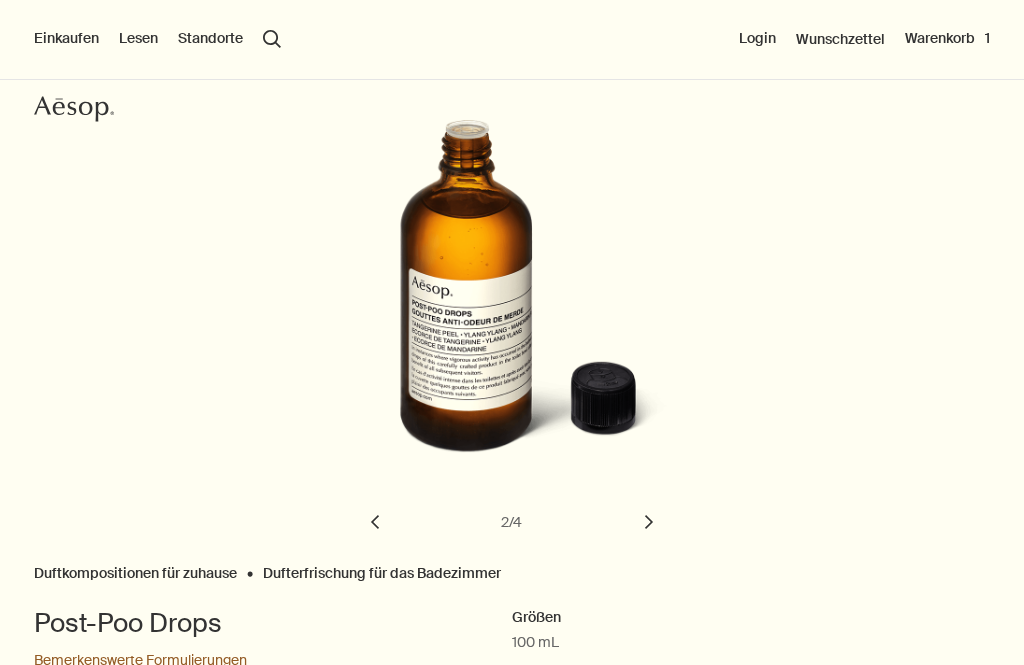 click on "chevron" at bounding box center (649, 522) 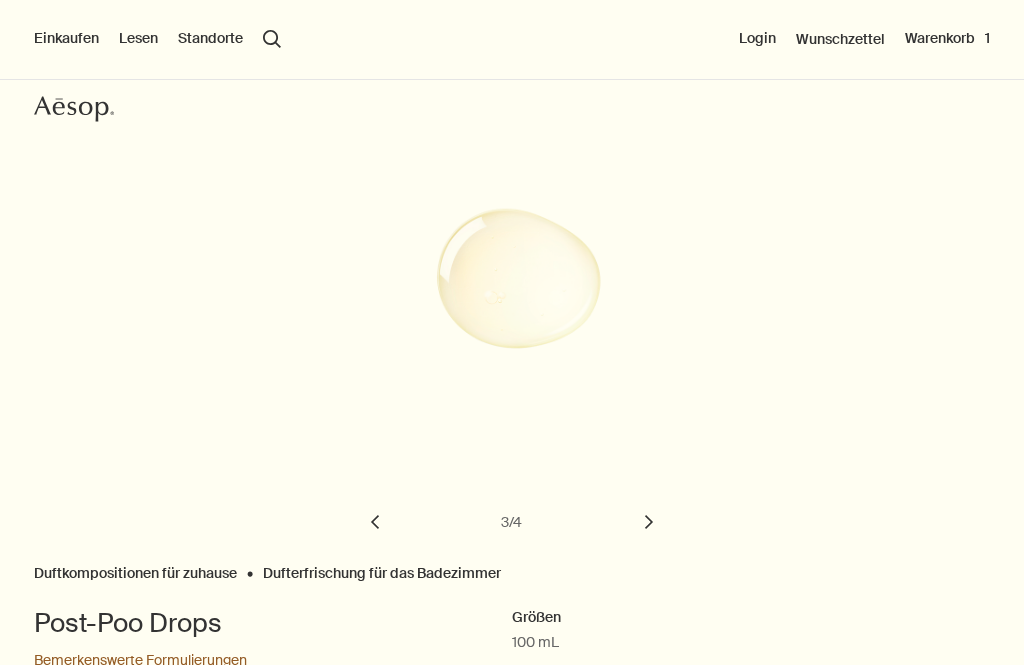 click on "chevron" at bounding box center (649, 522) 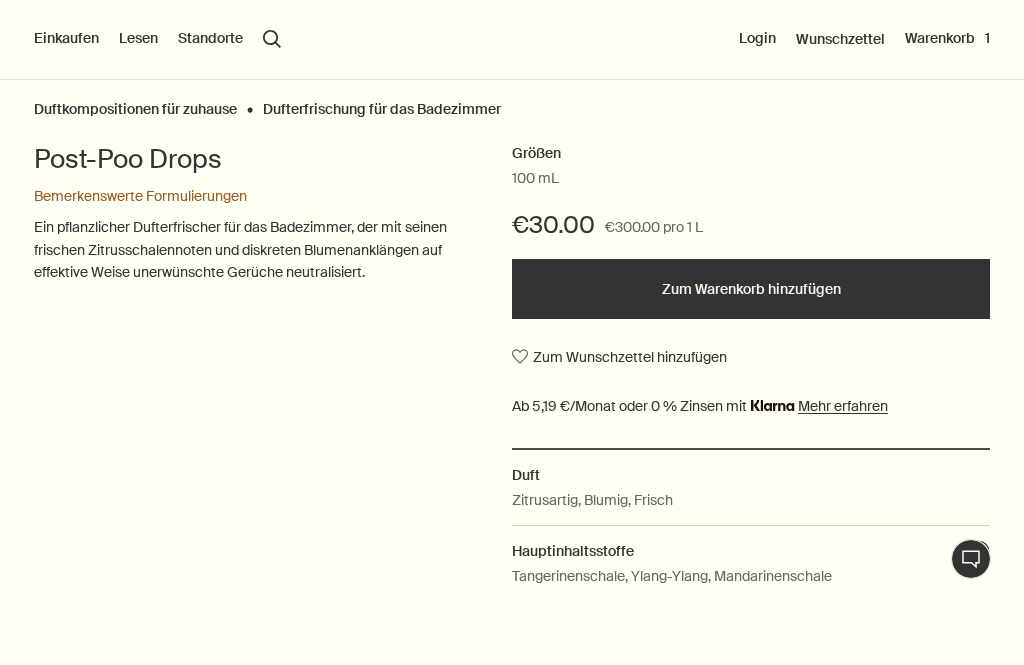 scroll, scrollTop: 580, scrollLeft: 0, axis: vertical 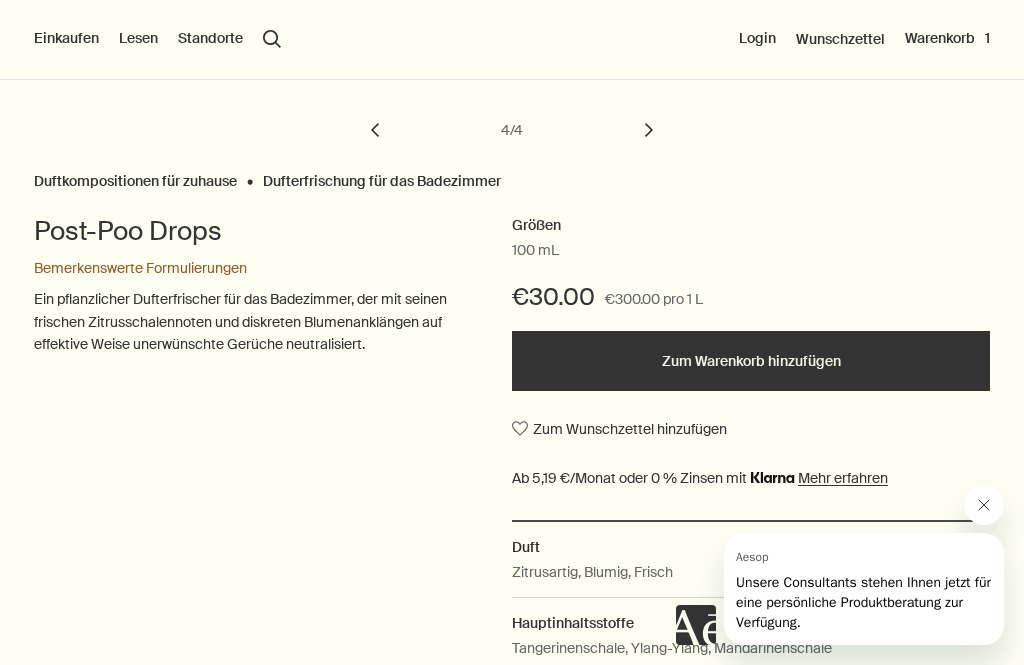 click on "Zum Warenkorb hinzufügen" at bounding box center (751, 361) 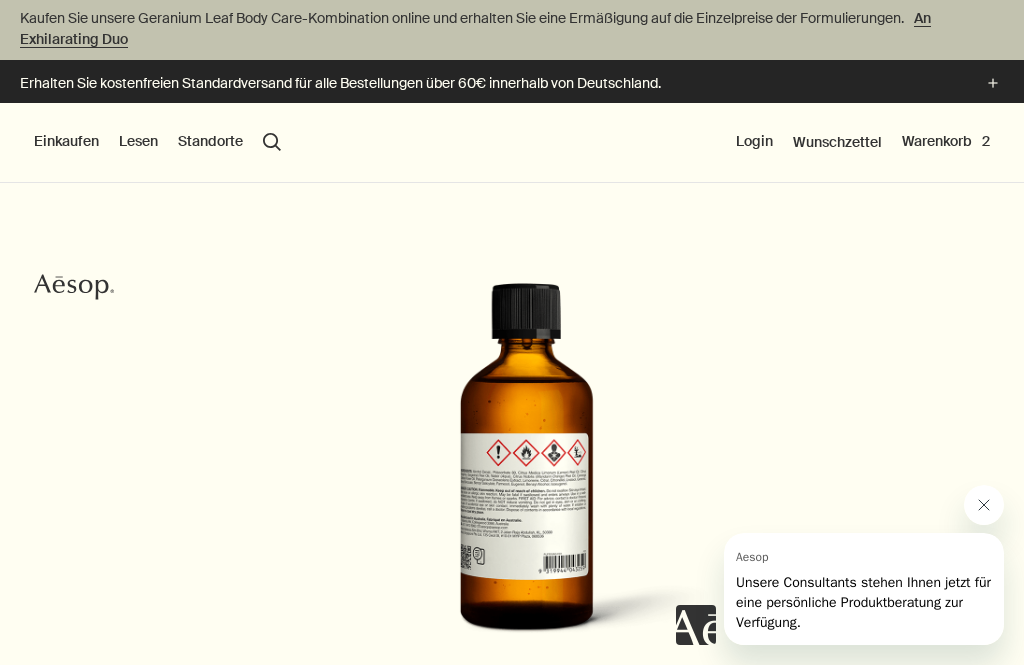 scroll, scrollTop: 0, scrollLeft: 0, axis: both 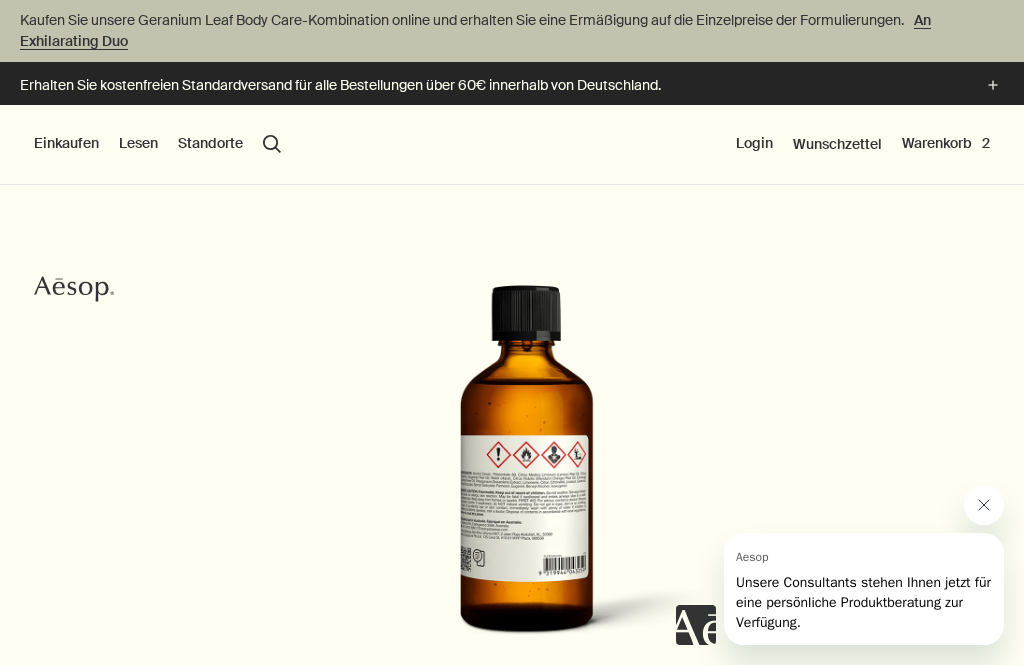 click on "Warenkorb 2" at bounding box center [946, 144] 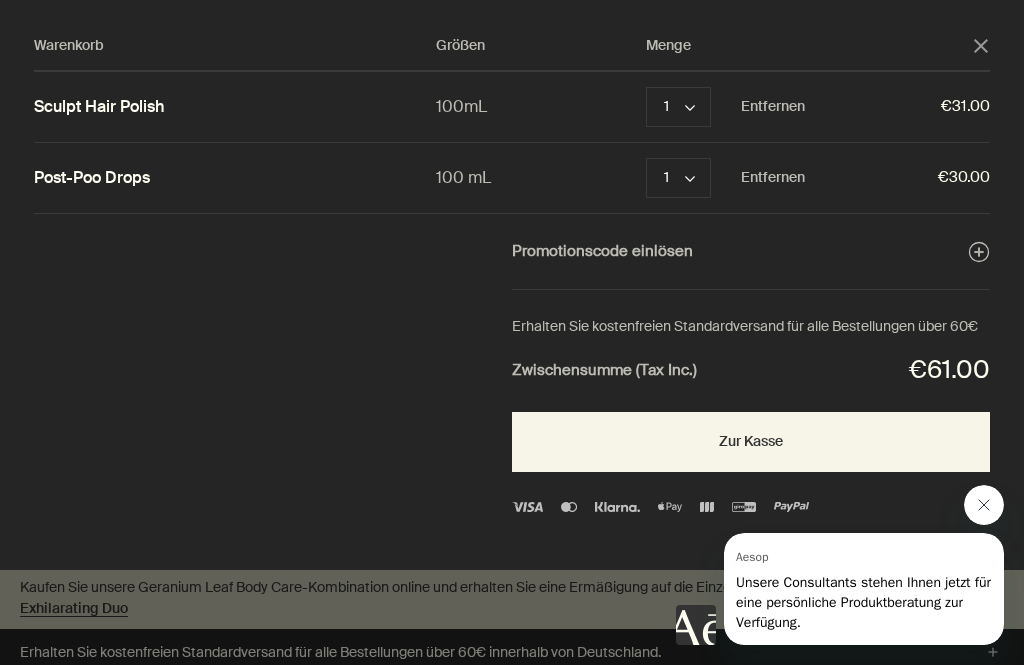 click 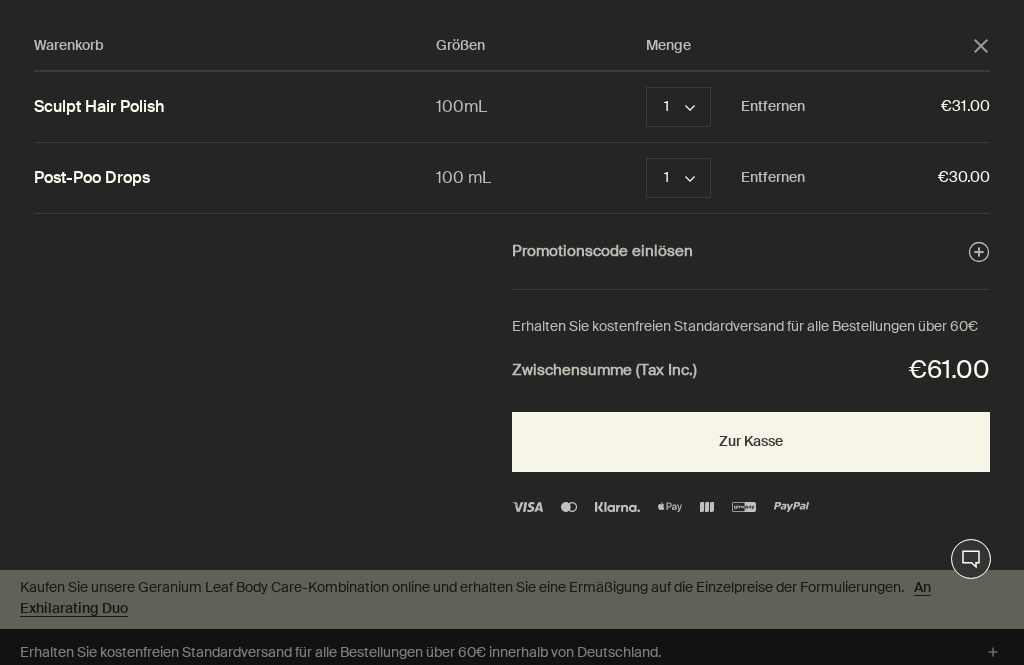 click on "Zur Kasse" at bounding box center [751, 442] 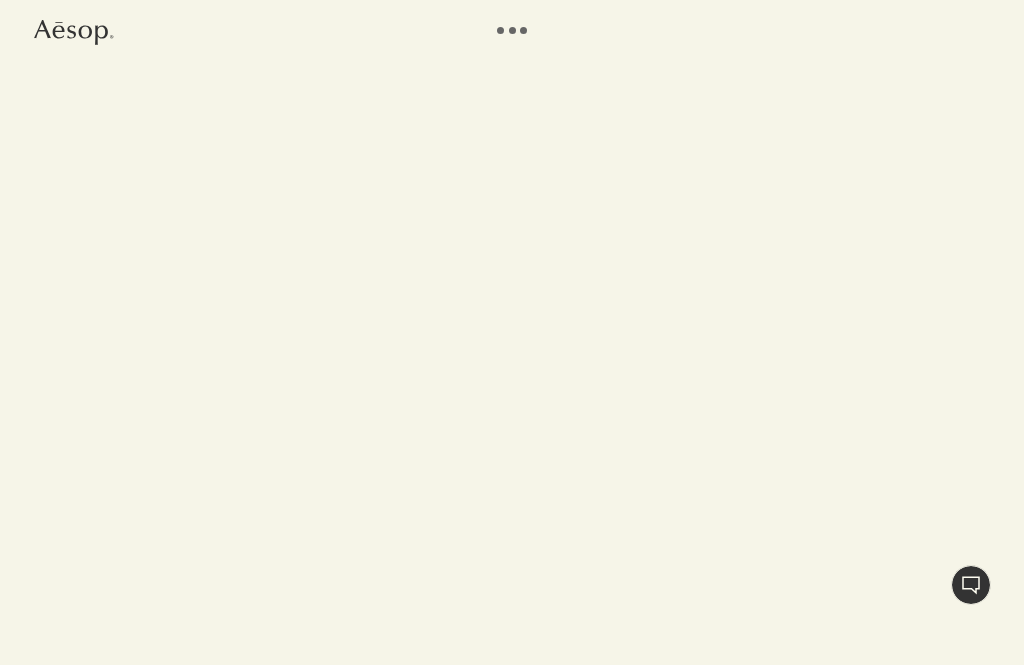 scroll, scrollTop: 0, scrollLeft: 0, axis: both 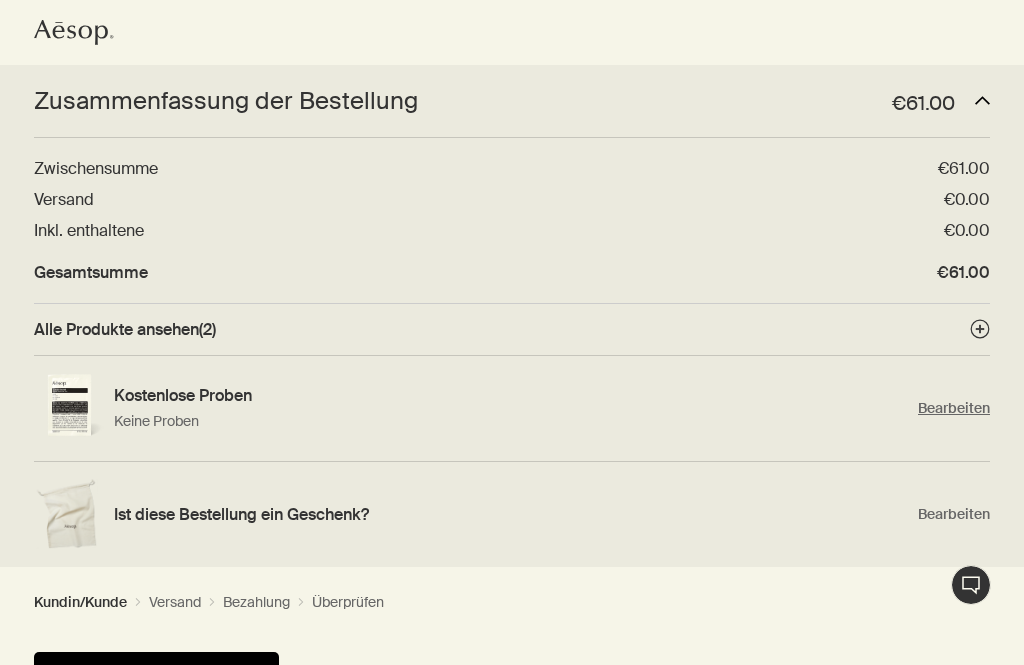 click on "Bearbeiten" at bounding box center [954, 408] 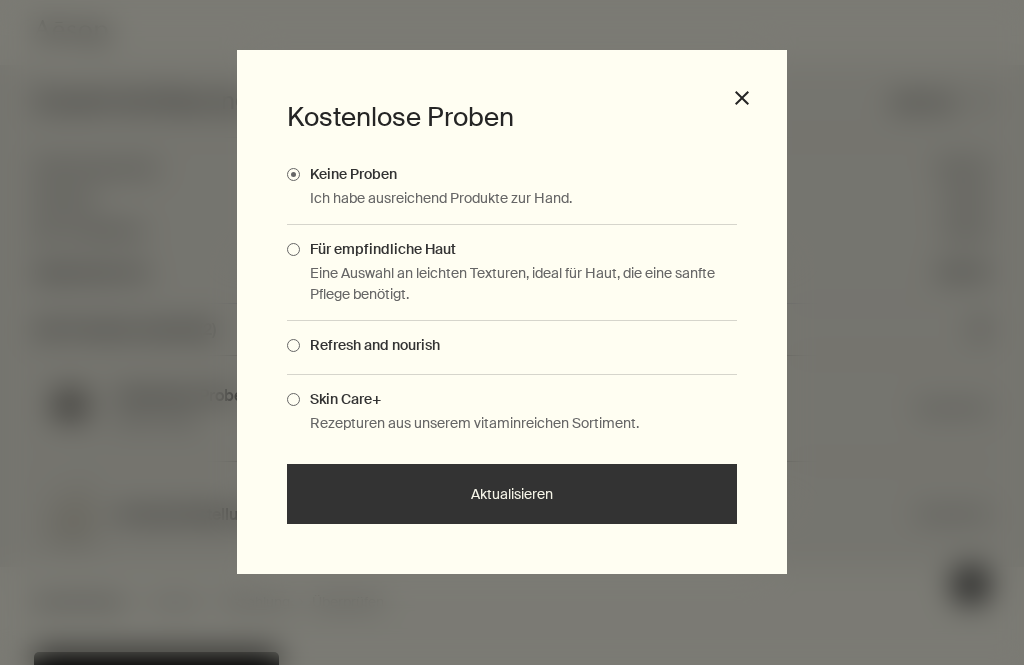 click at bounding box center (293, 345) 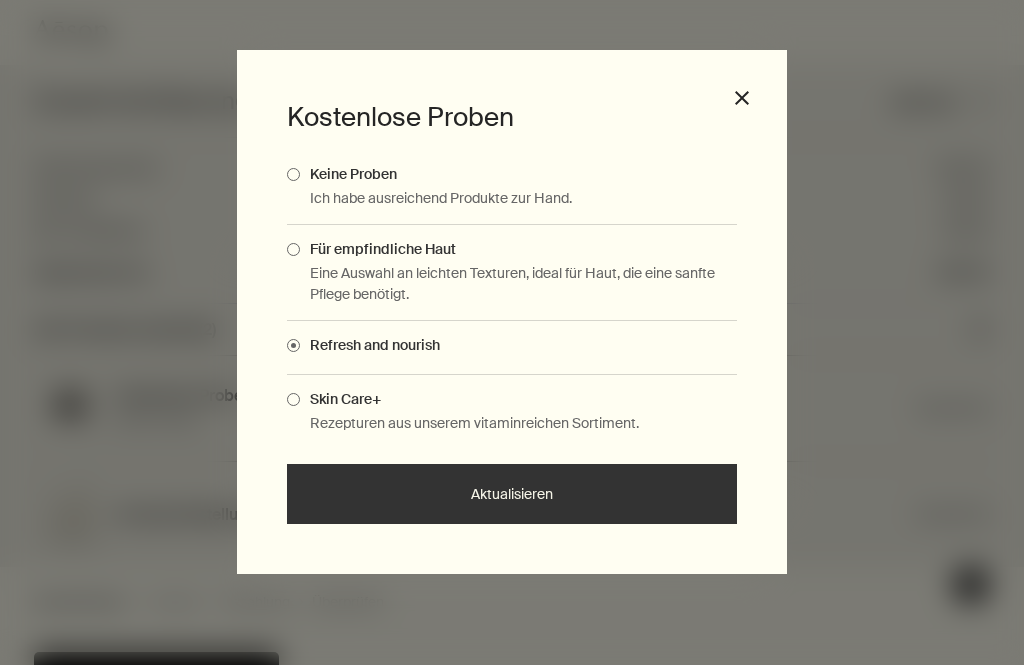 click on "Aktualisieren" at bounding box center [512, 494] 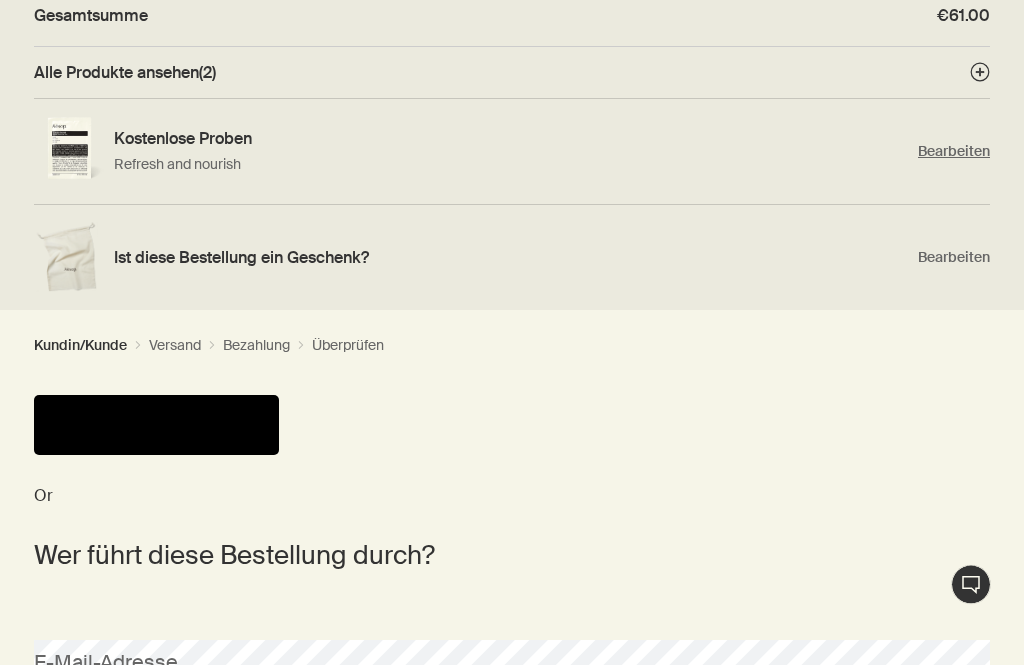 scroll, scrollTop: 259, scrollLeft: 0, axis: vertical 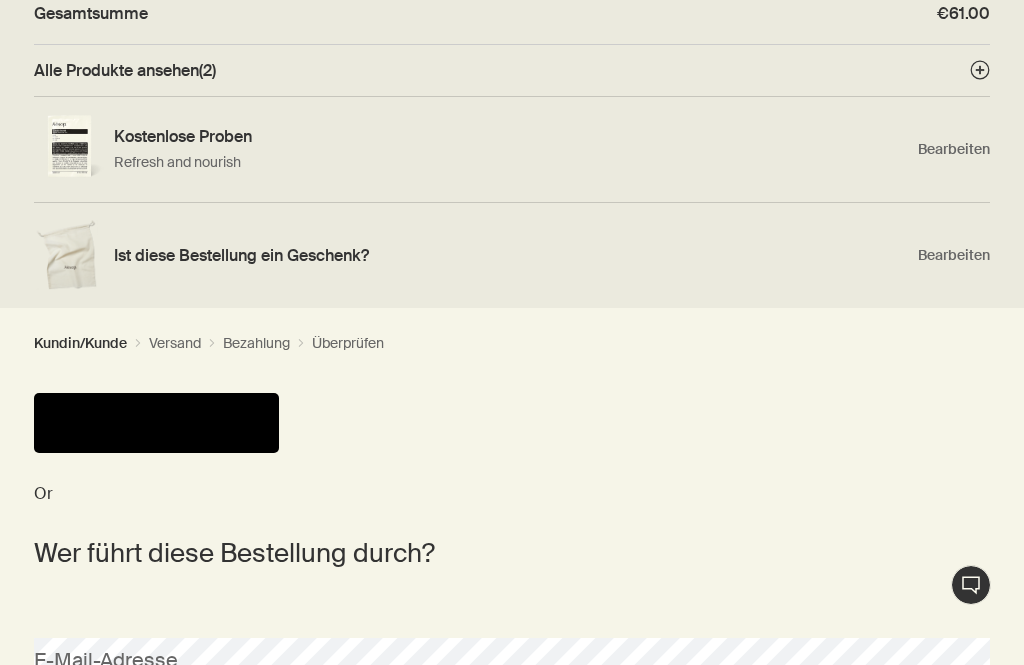 click at bounding box center [156, 423] 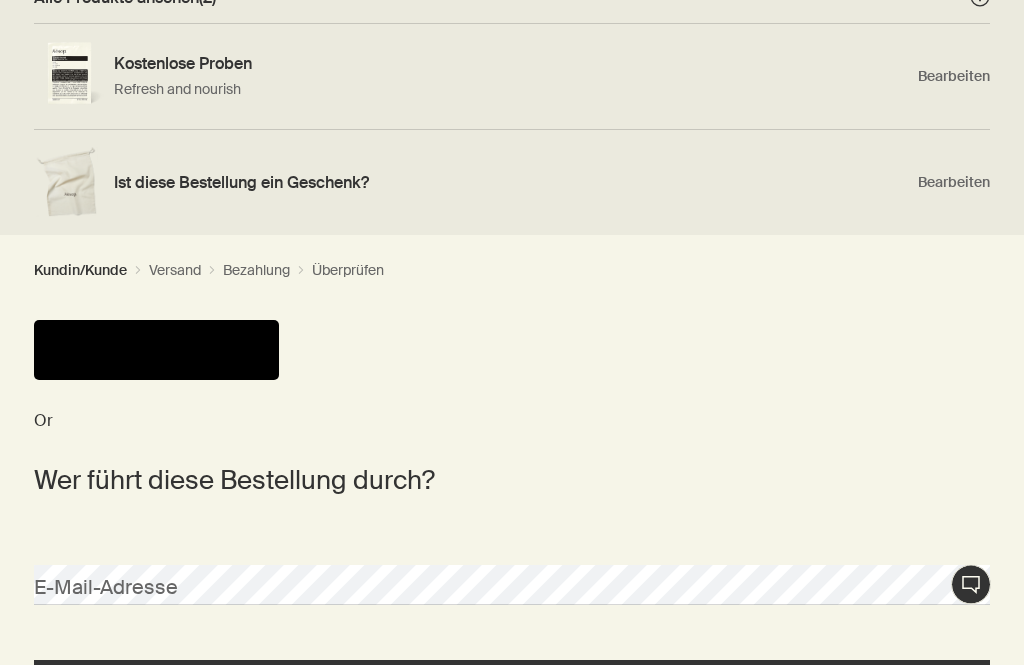 scroll, scrollTop: 468, scrollLeft: 0, axis: vertical 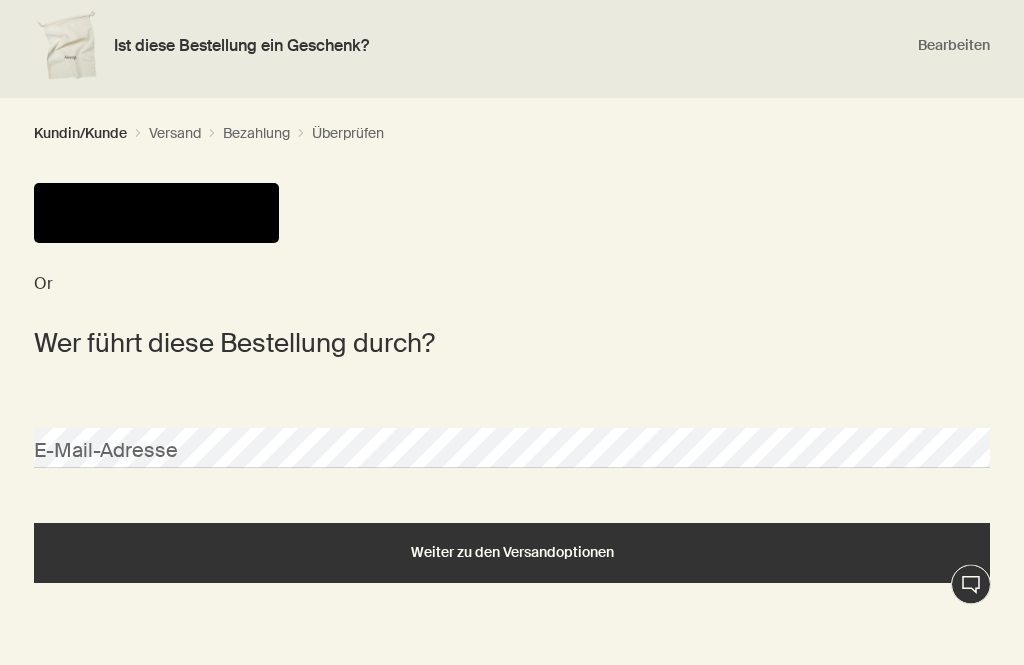 click at bounding box center [156, 214] 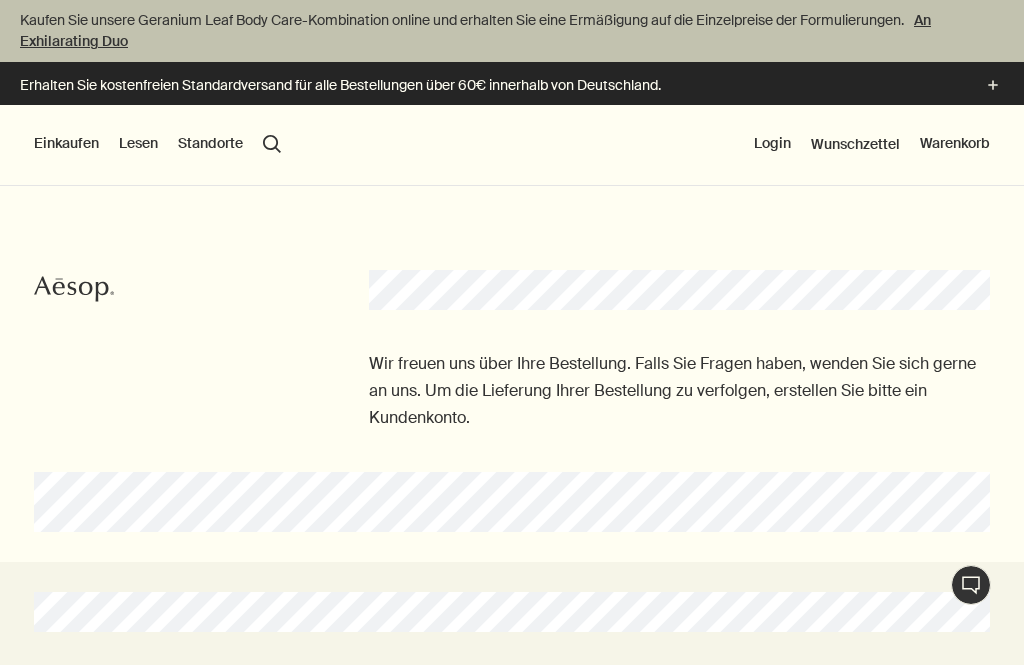 scroll, scrollTop: 0, scrollLeft: 0, axis: both 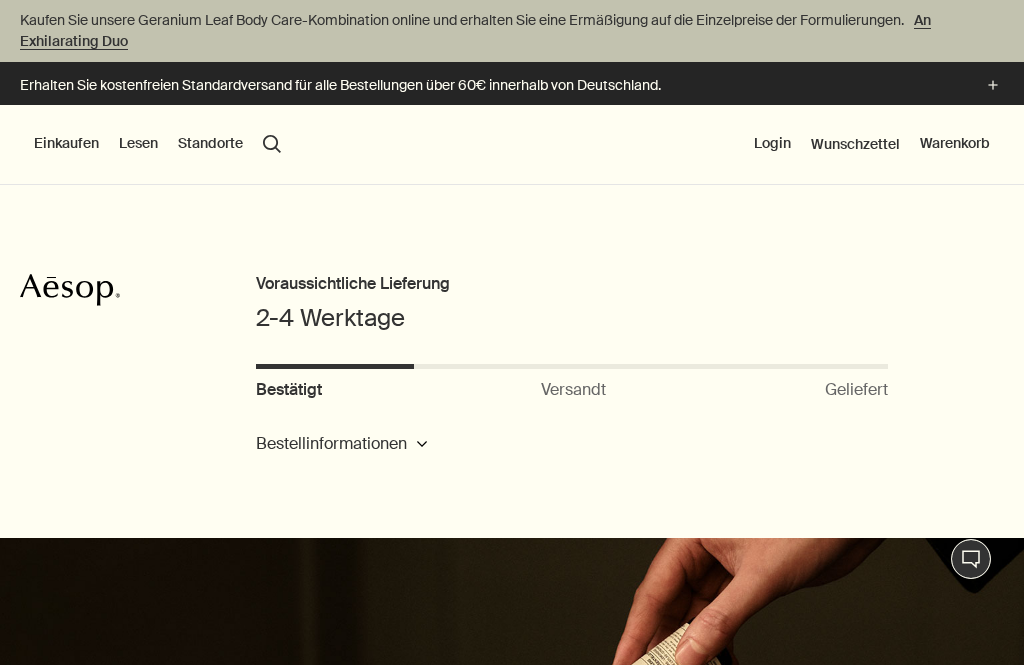 click on "Einkaufen" at bounding box center (66, 144) 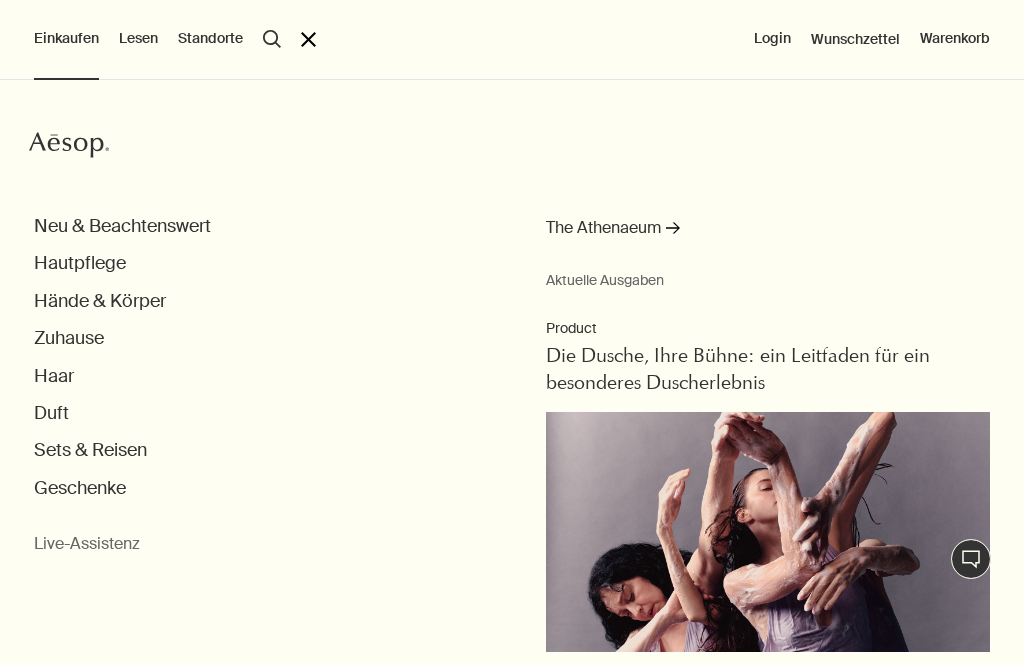 click on "Duft" at bounding box center (51, 413) 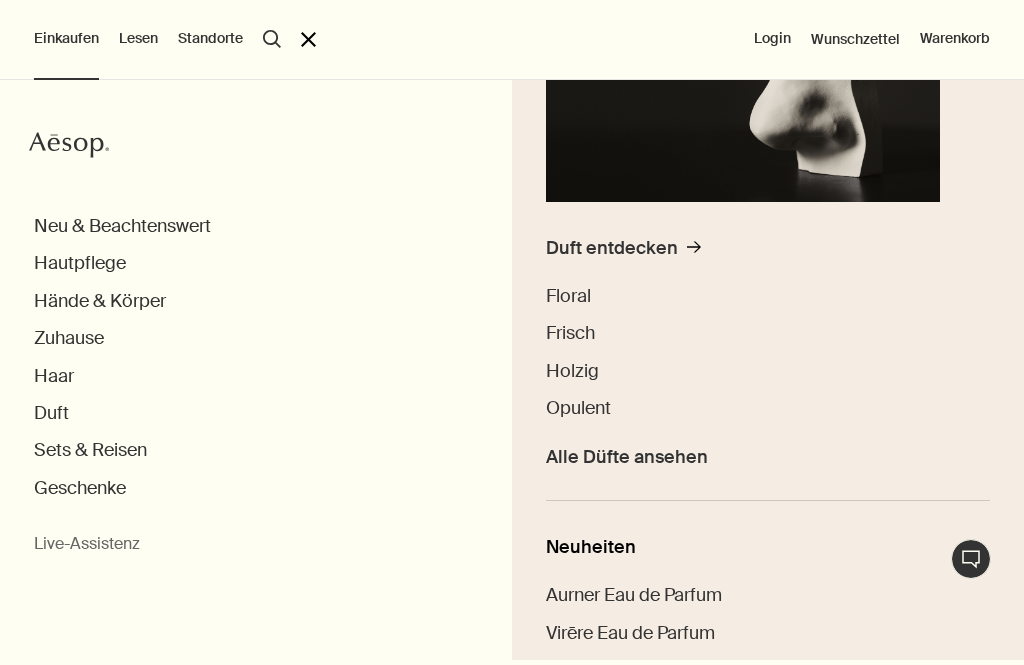 scroll, scrollTop: 337, scrollLeft: 0, axis: vertical 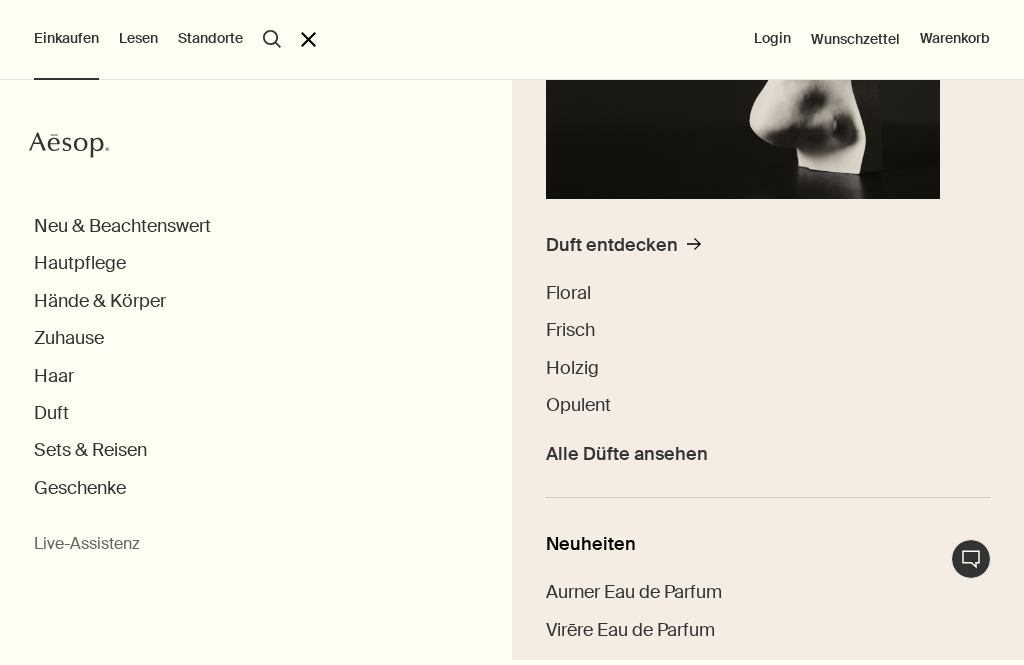 click on "Frisch" at bounding box center (570, 330) 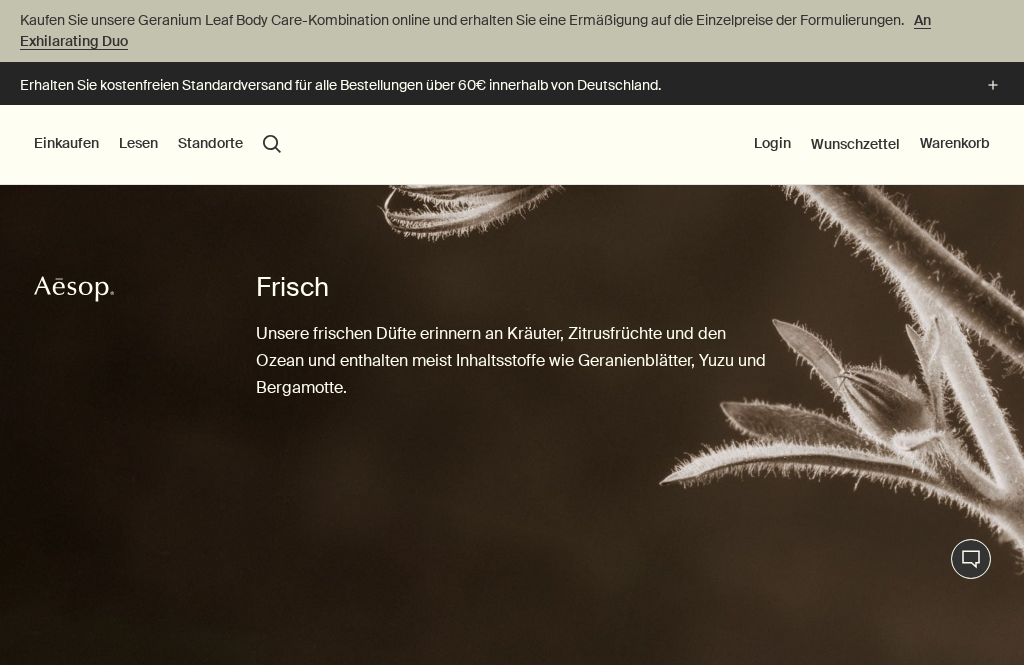 scroll, scrollTop: 0, scrollLeft: 0, axis: both 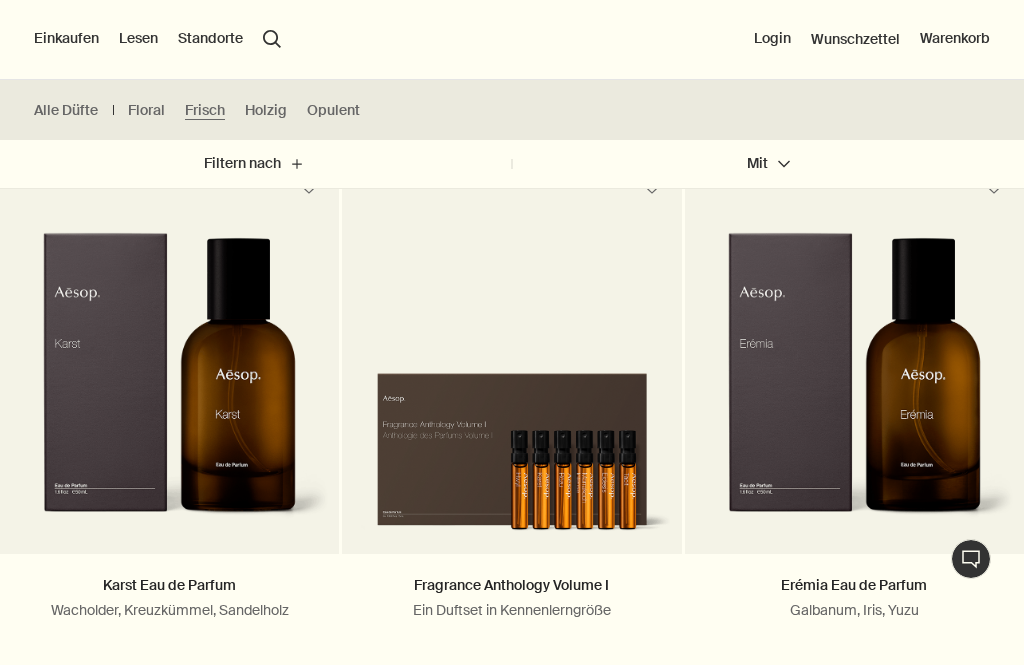 click at bounding box center [169, 388] 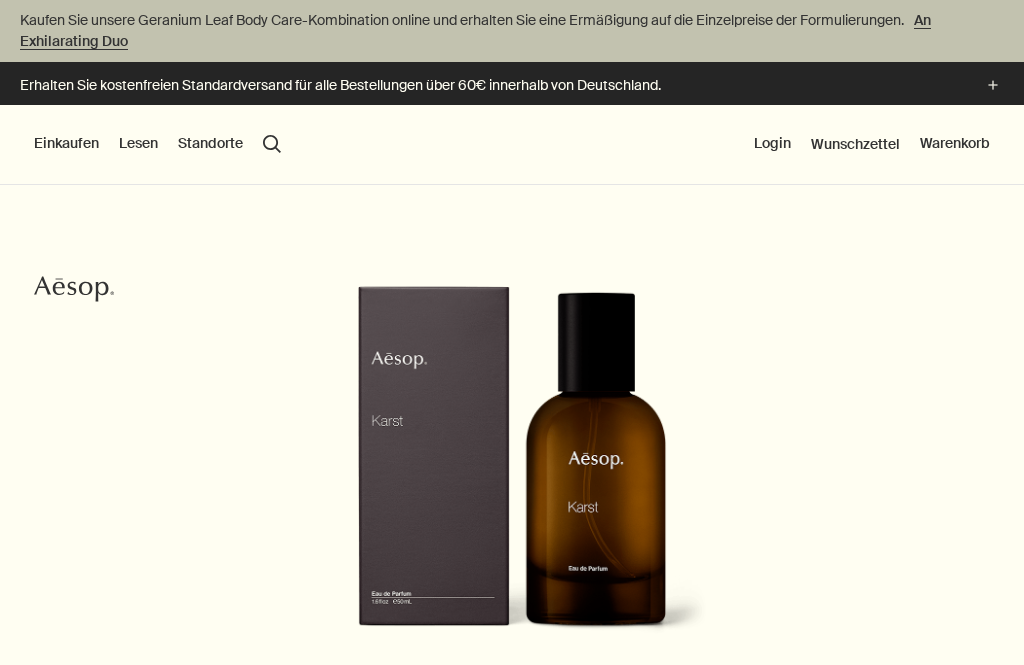 scroll, scrollTop: 0, scrollLeft: 0, axis: both 